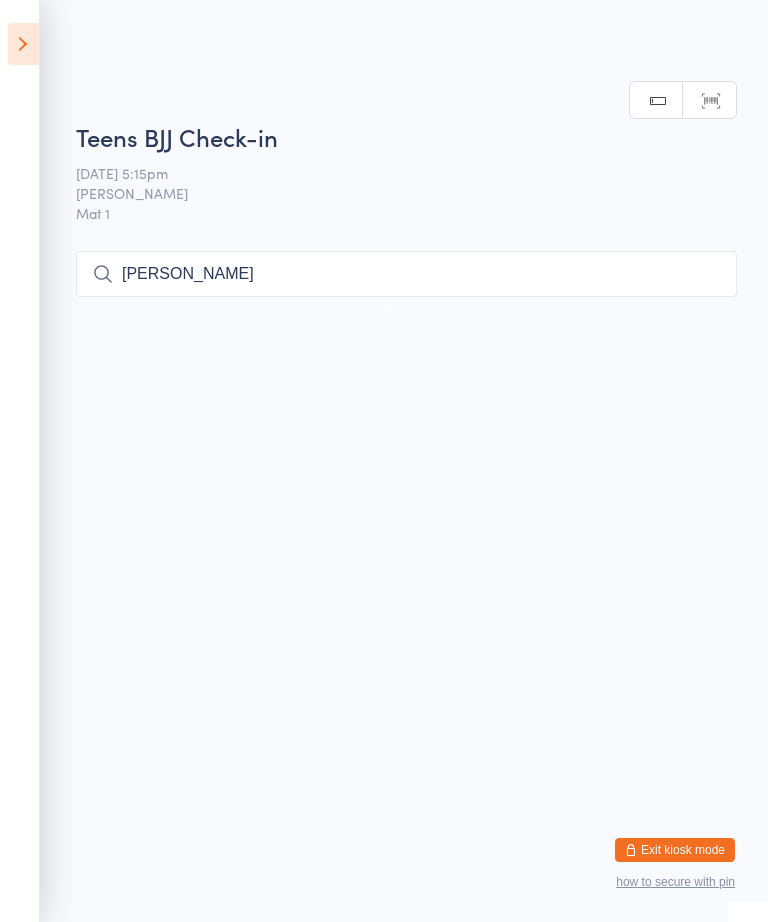 scroll, scrollTop: 0, scrollLeft: 0, axis: both 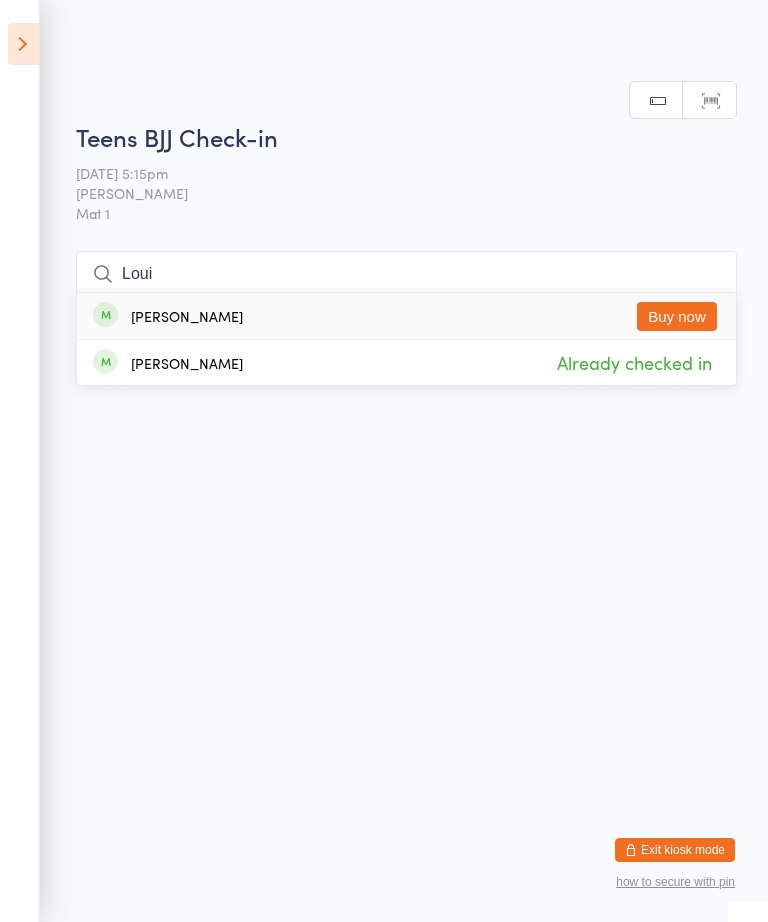 type on "Loui" 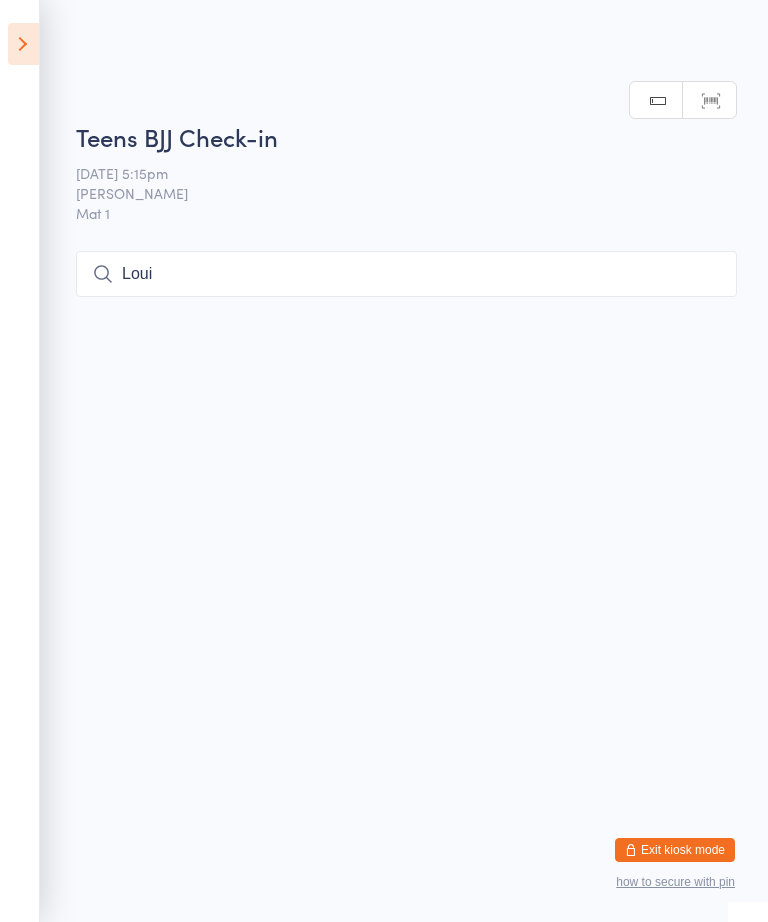 scroll, scrollTop: 1, scrollLeft: 0, axis: vertical 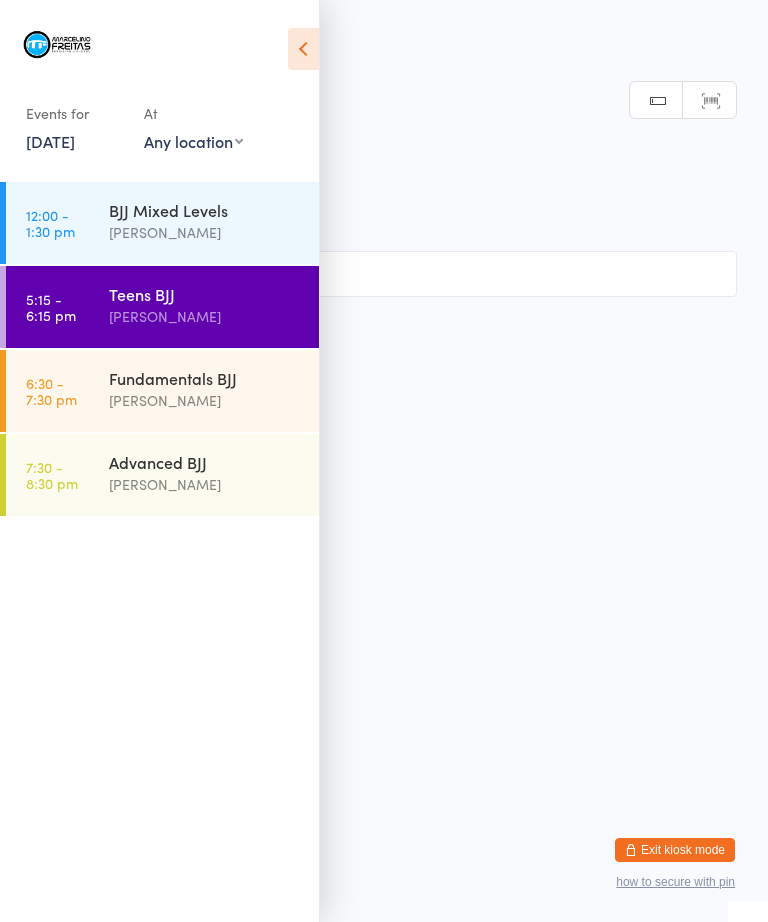 click on "6:30 - 7:30 pm" at bounding box center (51, 391) 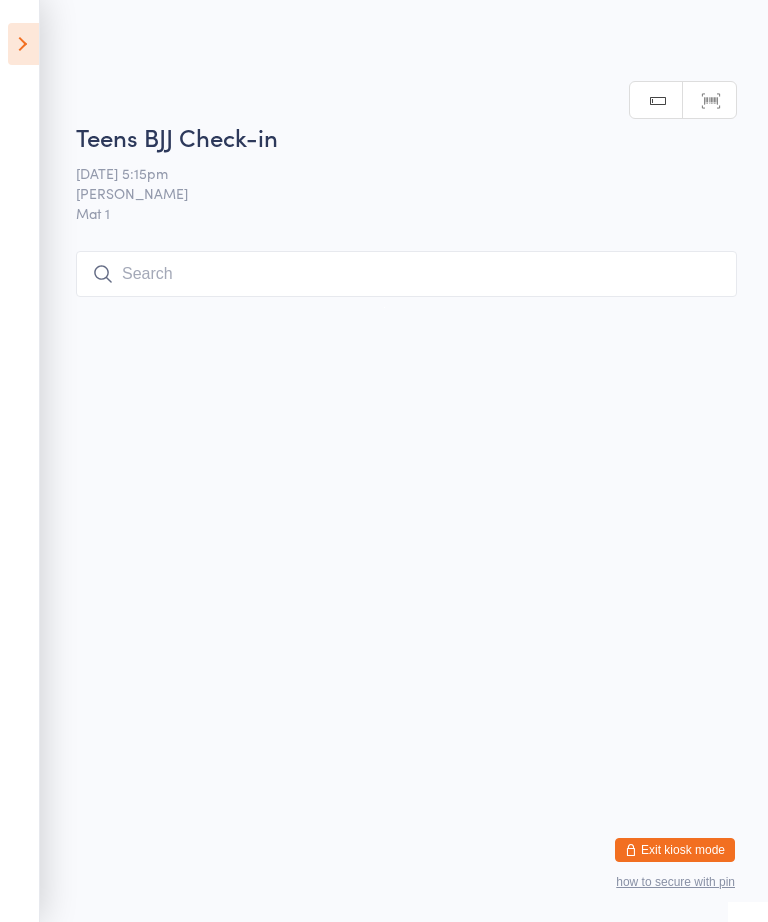 click at bounding box center (406, 274) 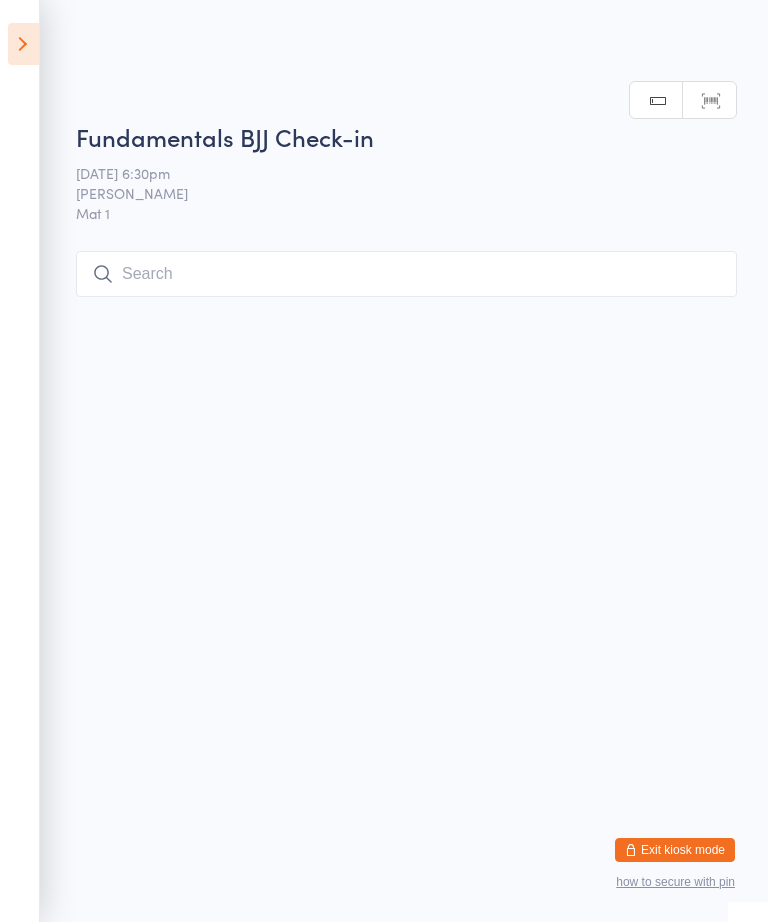 scroll, scrollTop: 253, scrollLeft: 0, axis: vertical 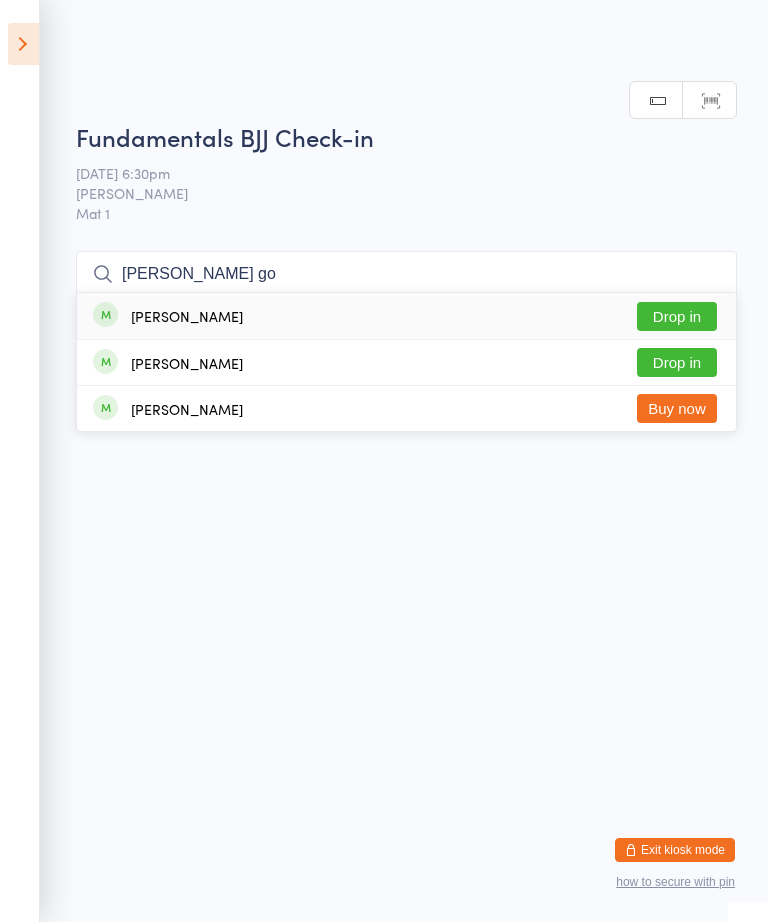 type on "[PERSON_NAME] go" 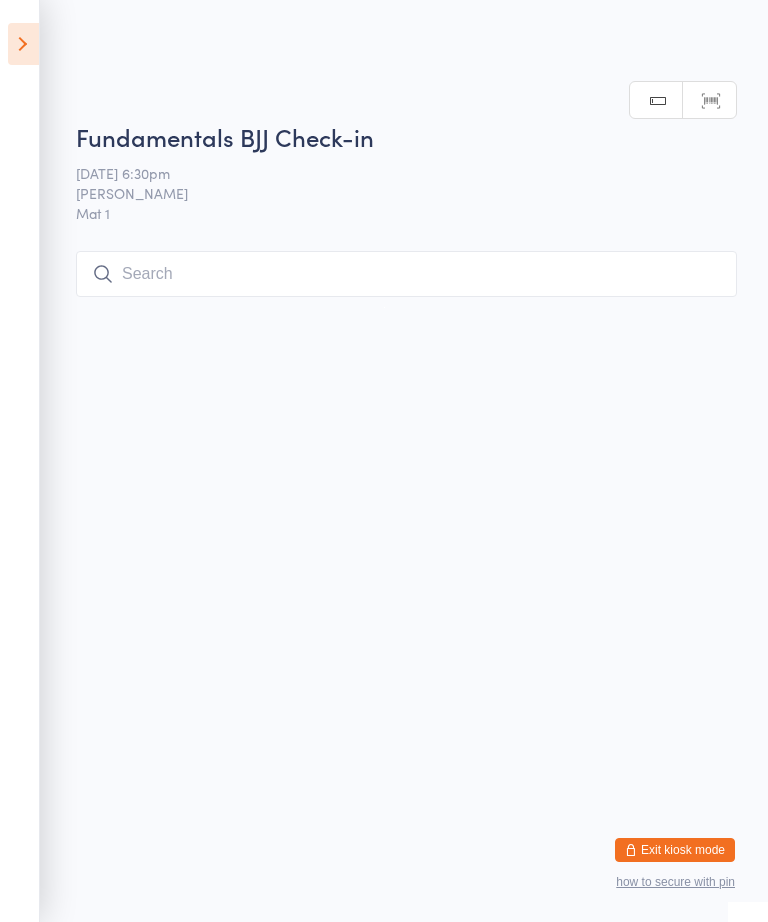 scroll, scrollTop: 1, scrollLeft: 0, axis: vertical 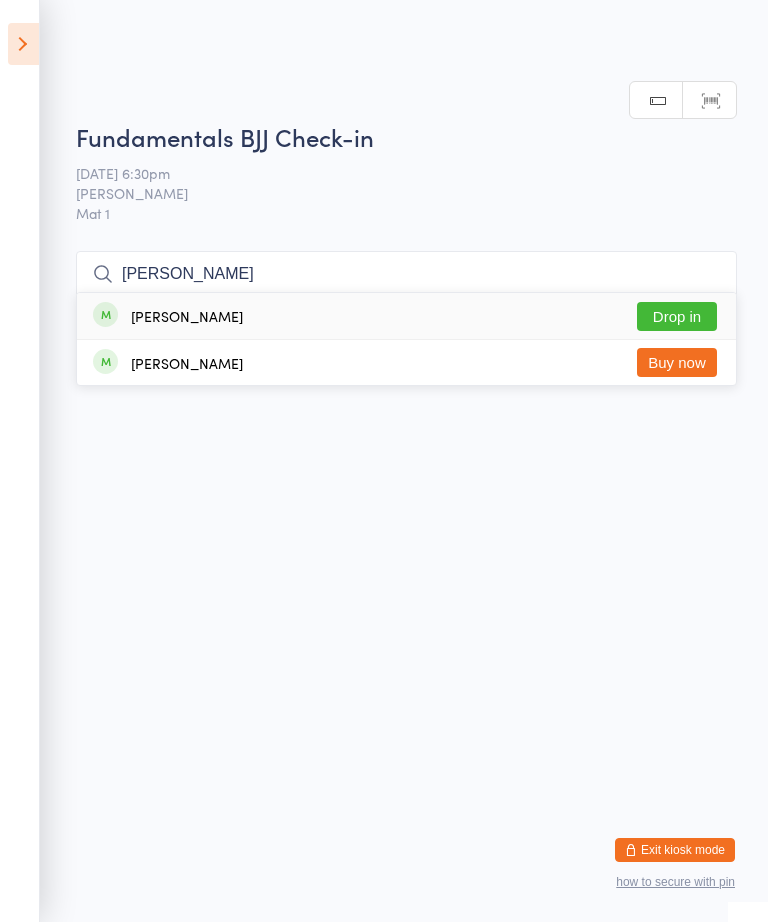 type on "[PERSON_NAME]" 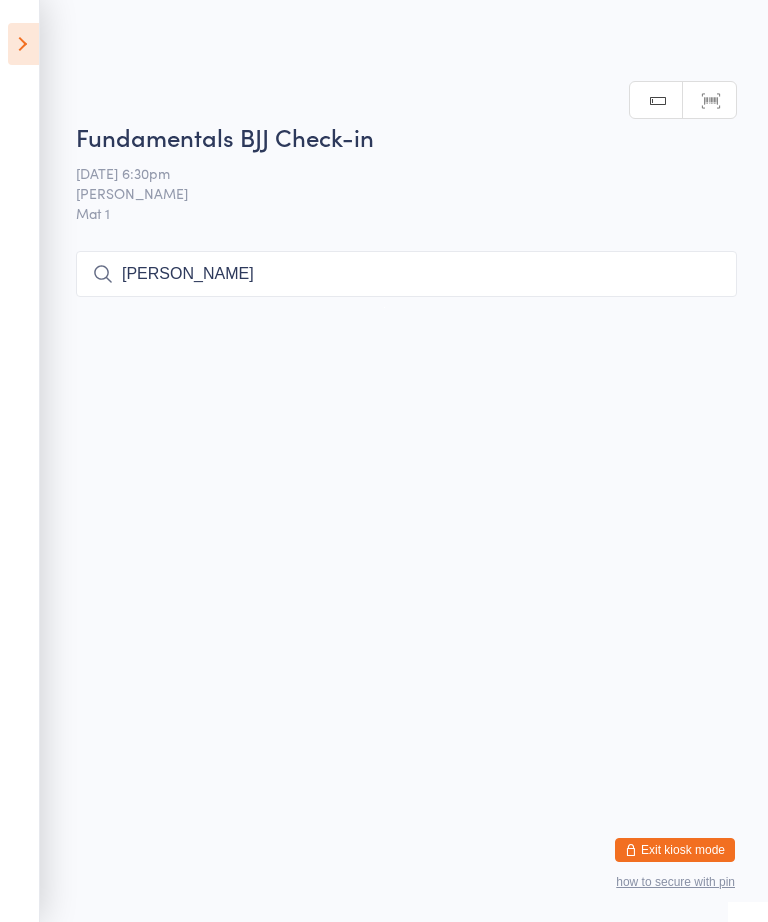 type 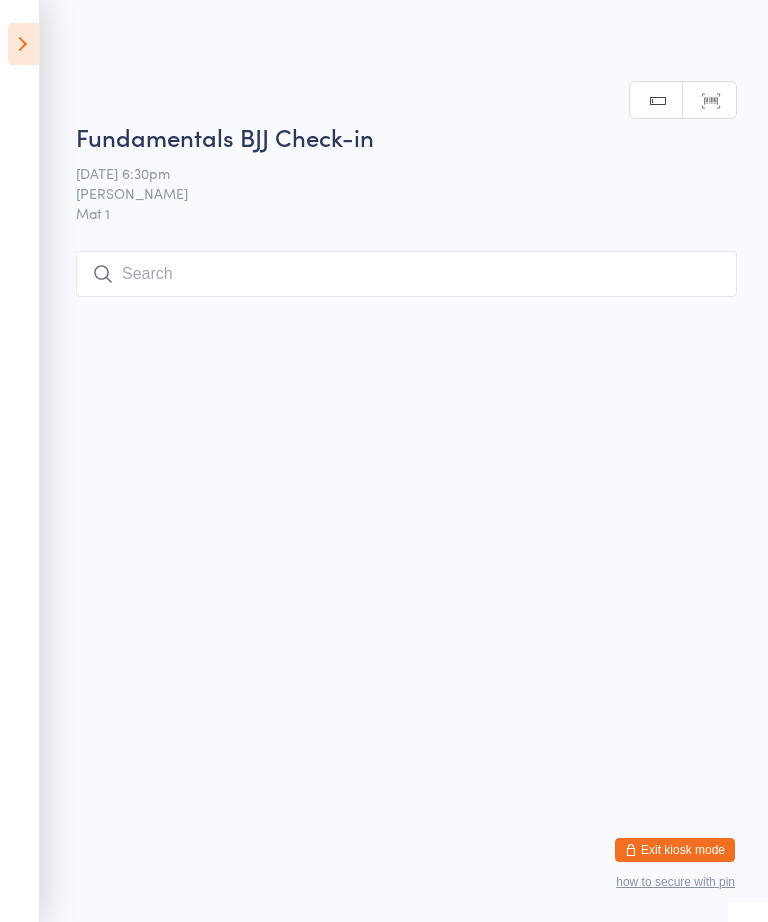 scroll, scrollTop: 1, scrollLeft: 0, axis: vertical 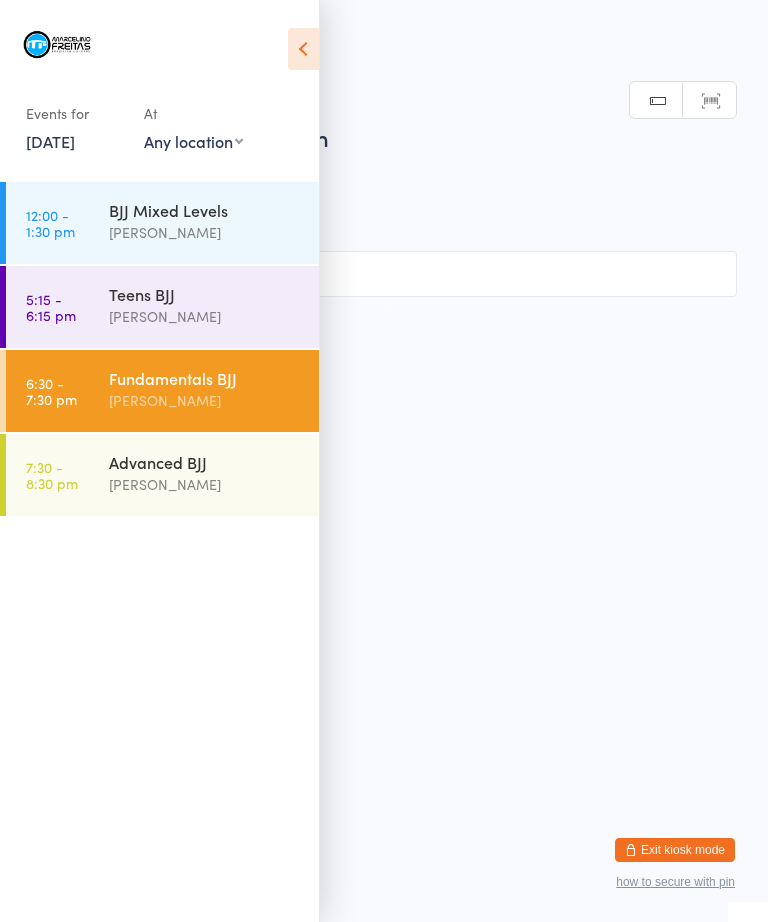 click on "Teens BJJ" at bounding box center [205, 294] 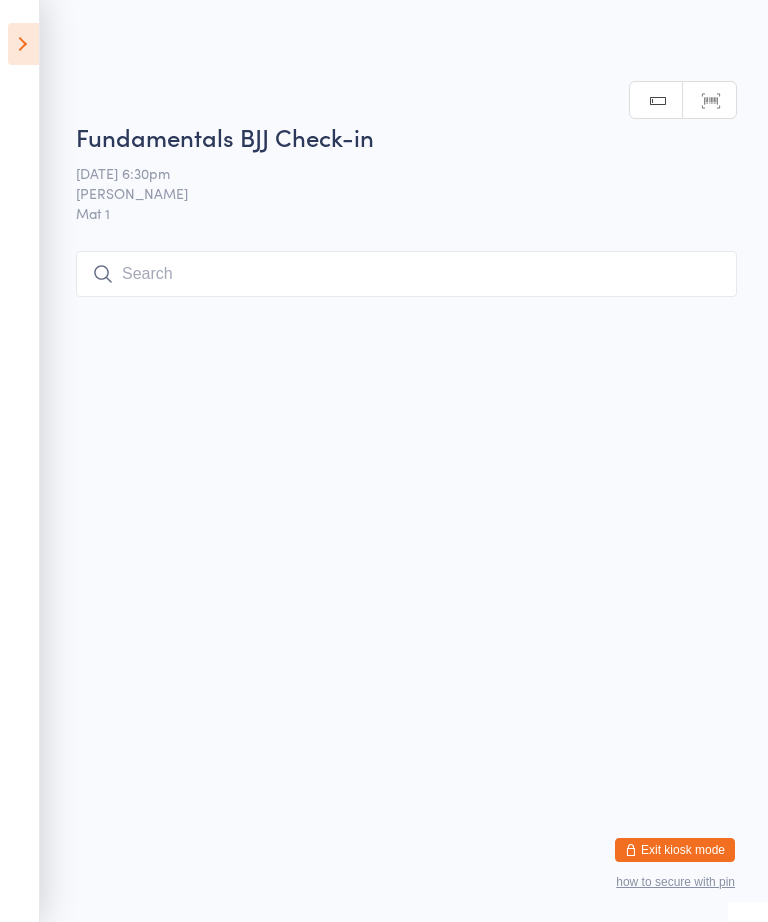 click on "You have now entered Kiosk Mode. Members will be able to check themselves in using the search field below. Click "Exit kiosk mode" below to exit Kiosk Mode at any time. Drop-in successful. Member not found. Events for [DATE] [DATE]
[DATE]
Sun Mon Tue Wed Thu Fri Sat
27
29
30
01
02
03
04
05
28
06
07
08
09
10
11
12
29
13
14
15
16
17
18
19
30
20
21
22
23
24
25" at bounding box center [384, 461] 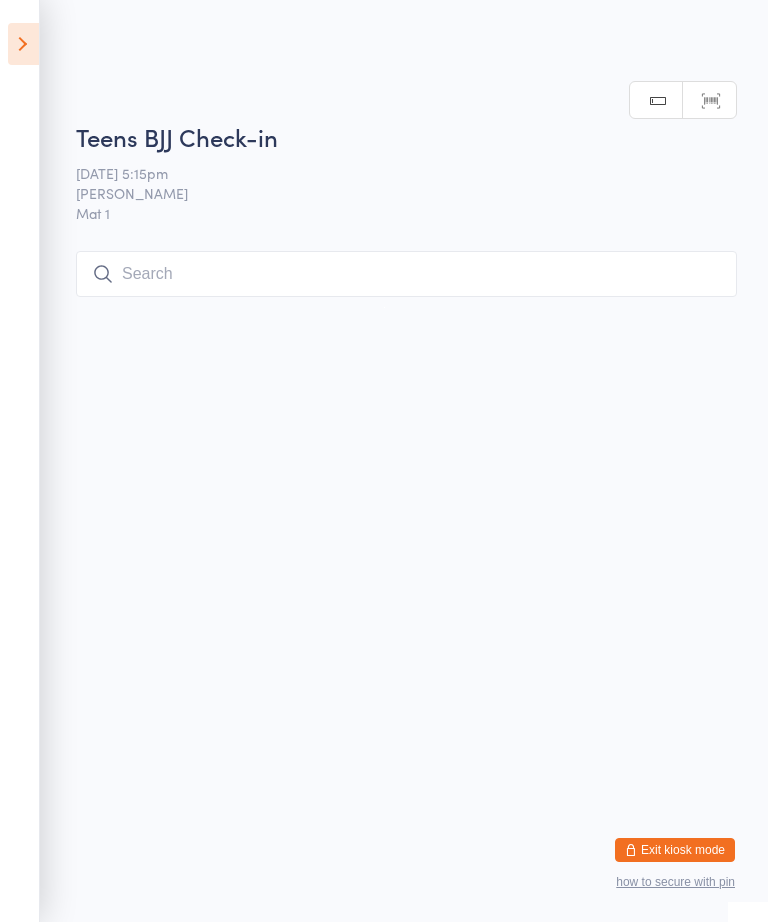 click at bounding box center [23, 44] 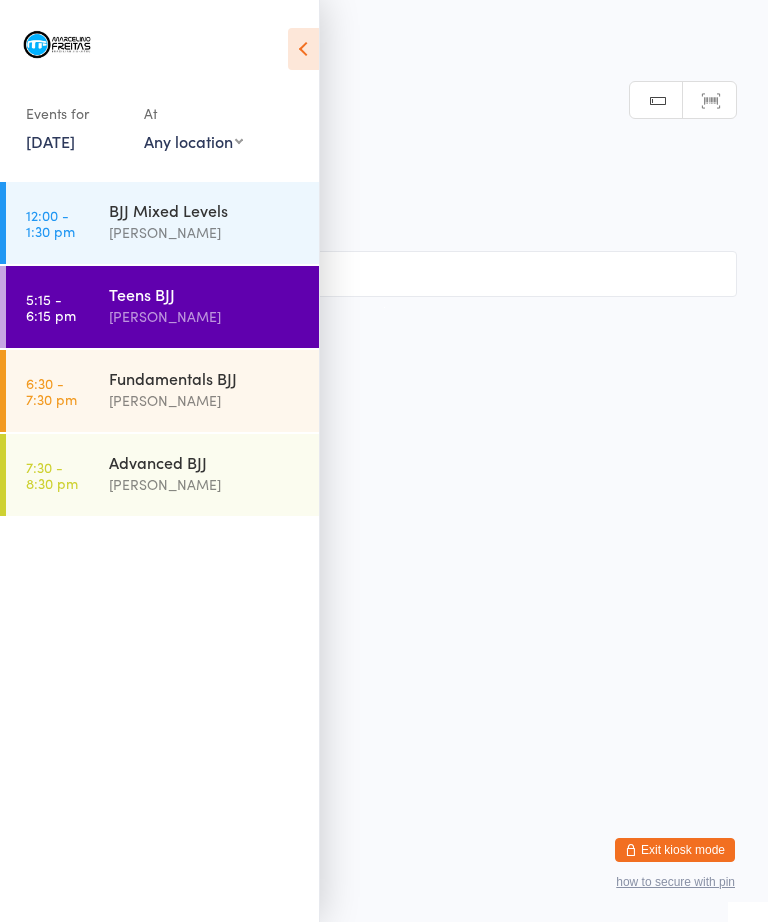 scroll, scrollTop: 1, scrollLeft: 0, axis: vertical 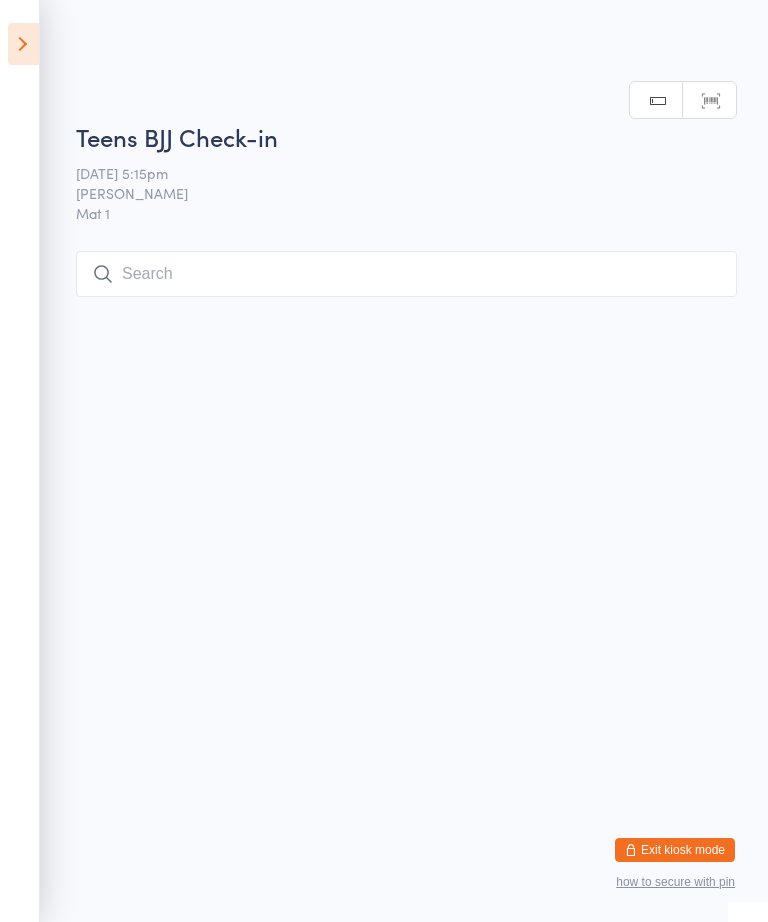 click at bounding box center [406, 274] 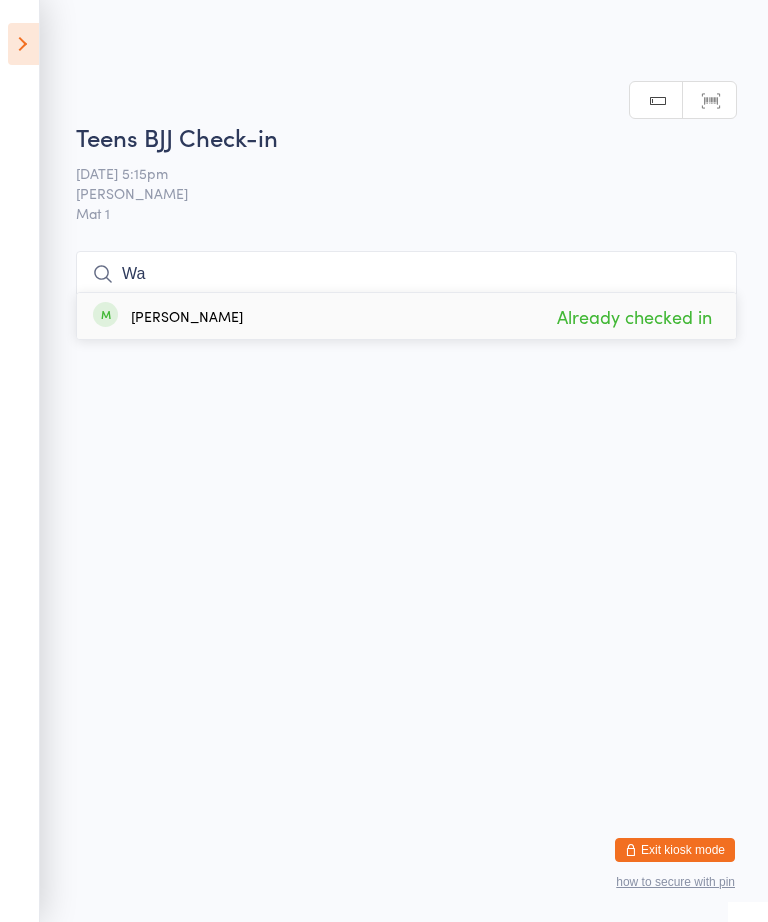 type on "W" 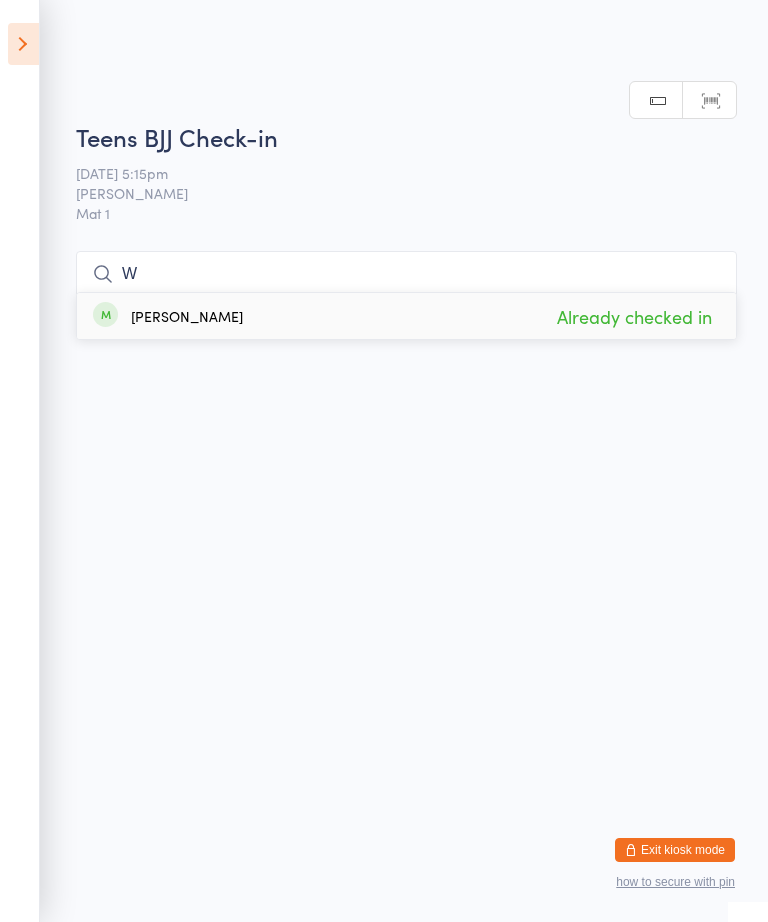 type 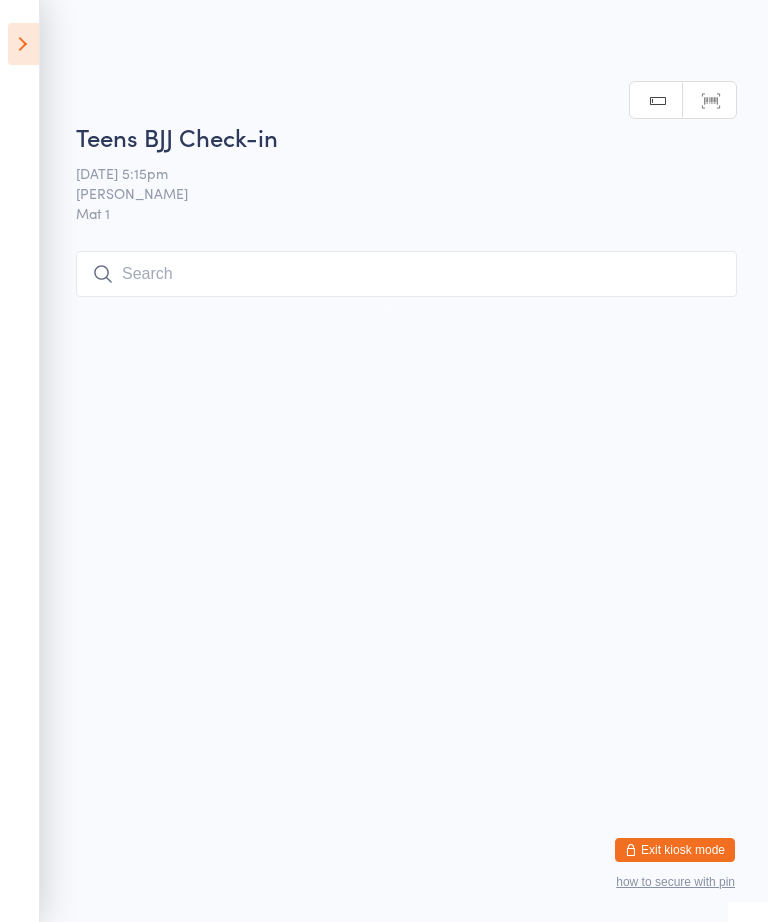 scroll, scrollTop: 0, scrollLeft: 0, axis: both 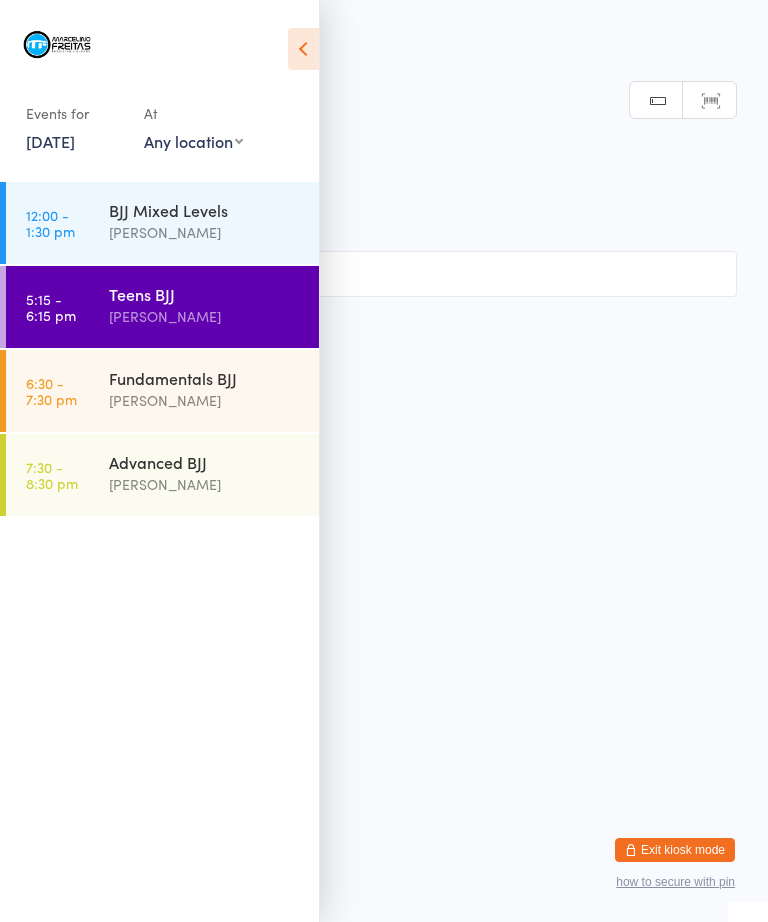 click on "Fundamentals BJJ" at bounding box center (205, 378) 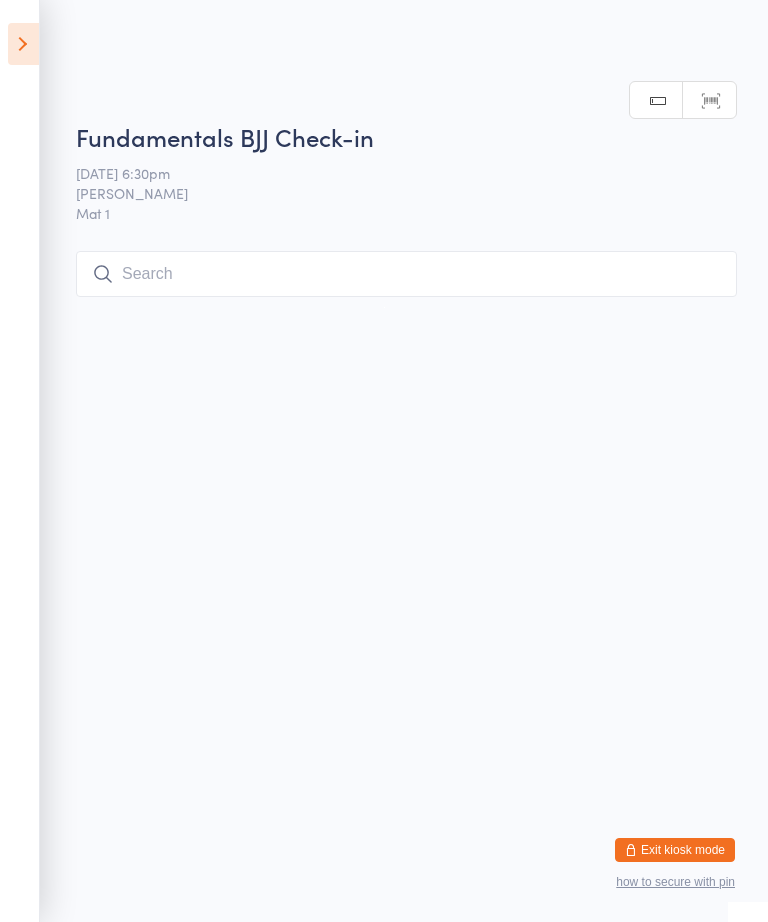 click at bounding box center (406, 274) 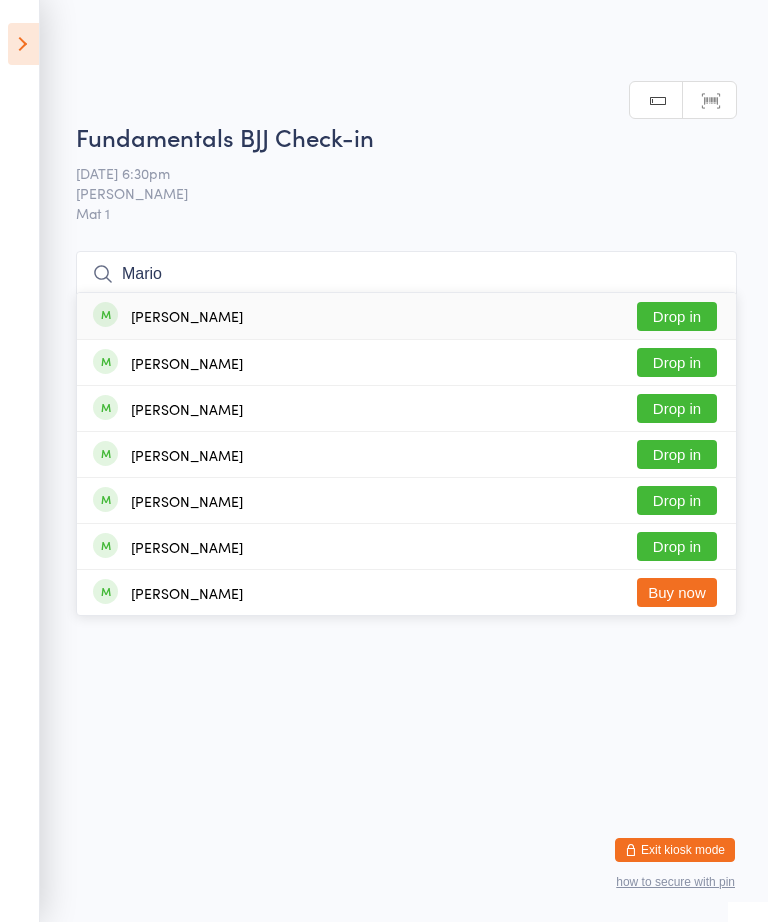 type on "Mario" 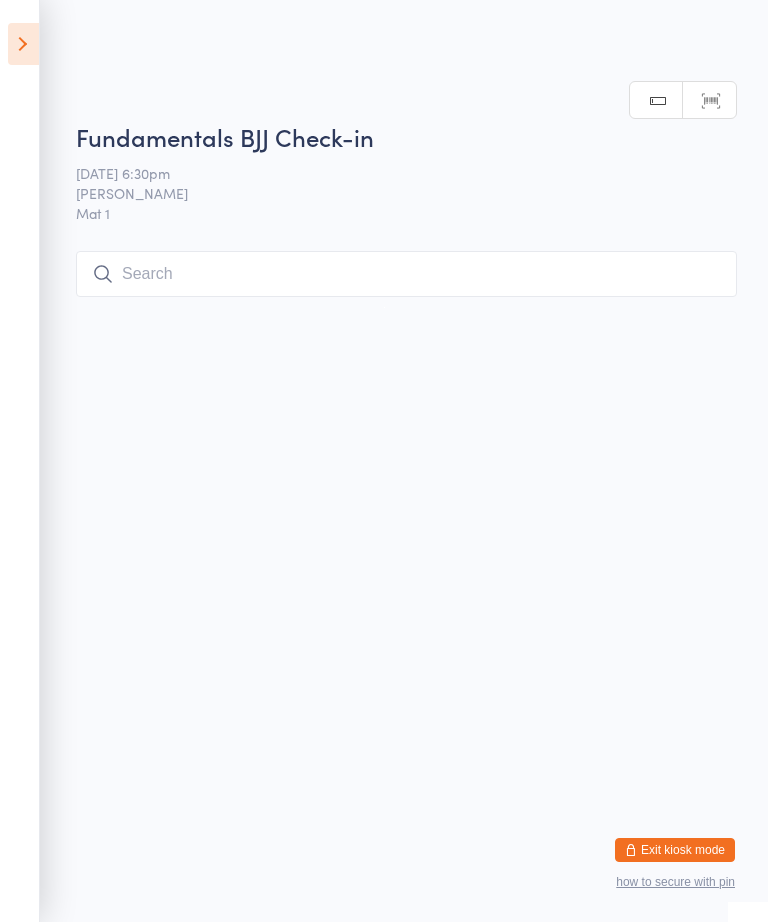 scroll, scrollTop: 1, scrollLeft: 0, axis: vertical 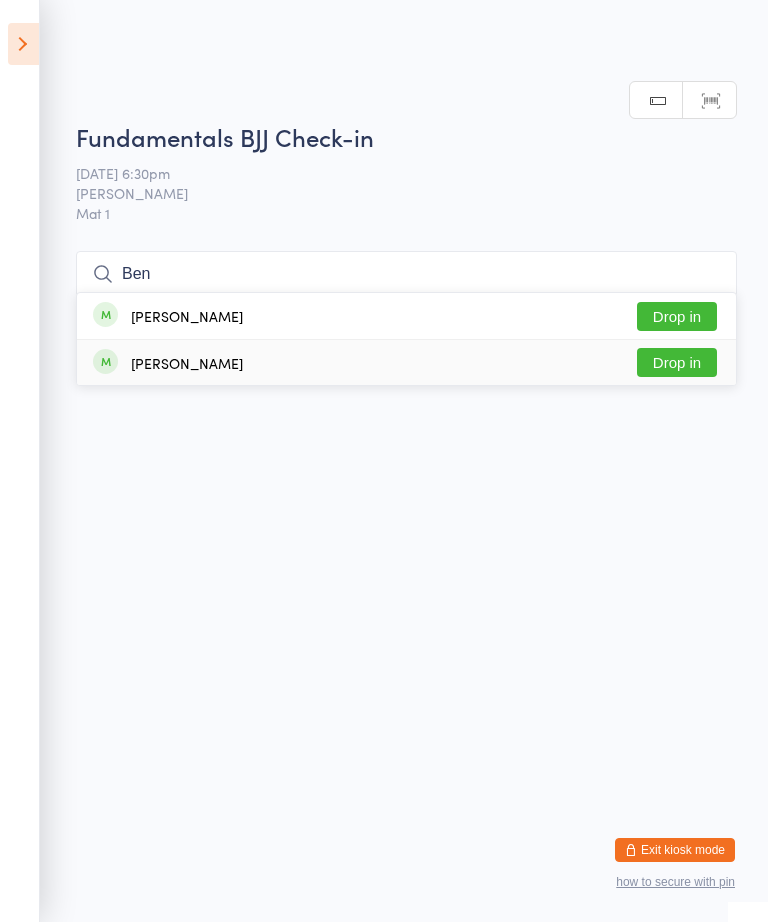 type on "Ben" 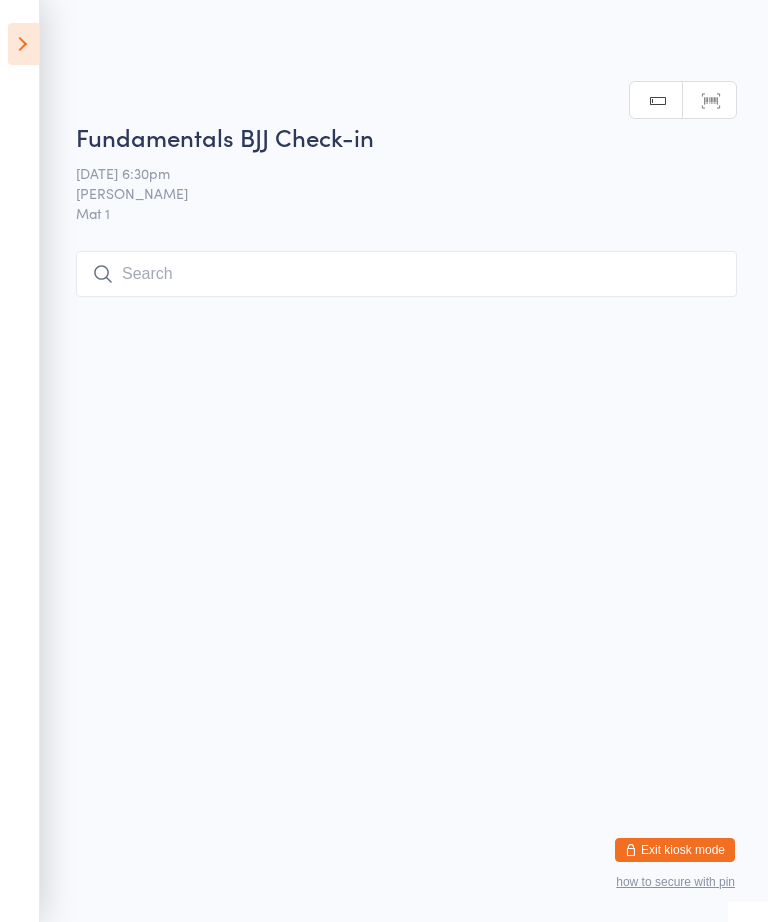 scroll, scrollTop: 1, scrollLeft: 0, axis: vertical 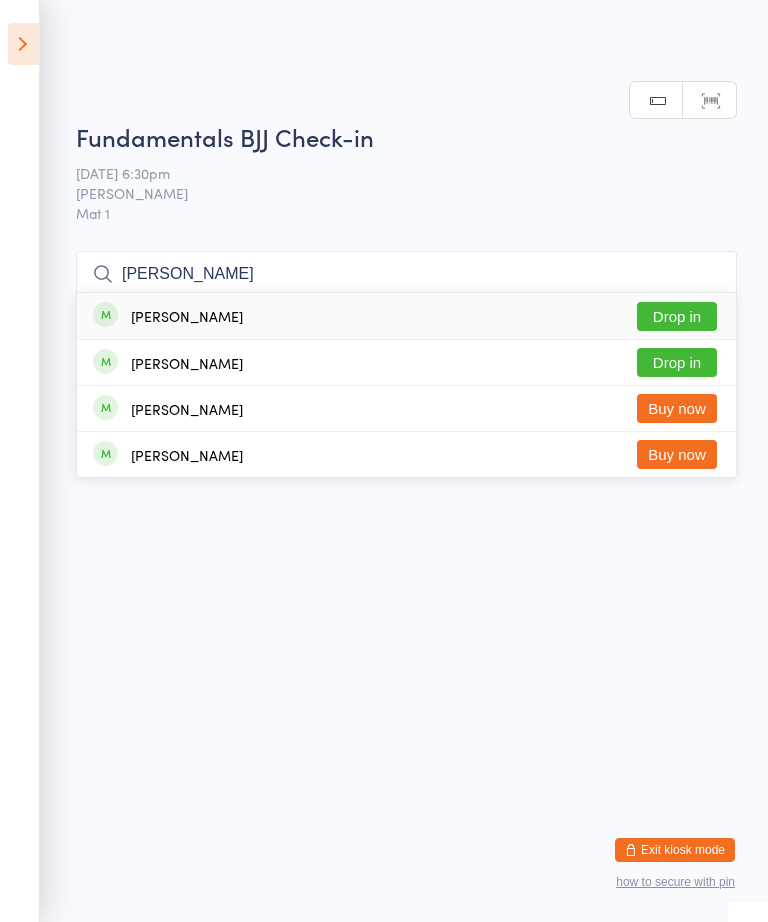 type on "[PERSON_NAME]" 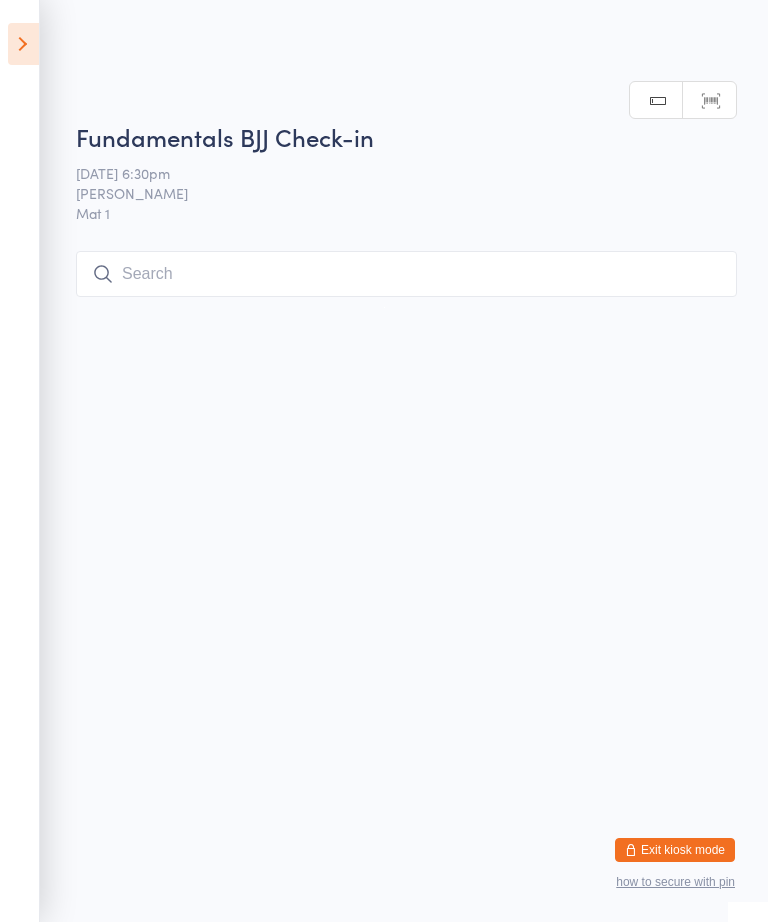 scroll, scrollTop: 1, scrollLeft: 0, axis: vertical 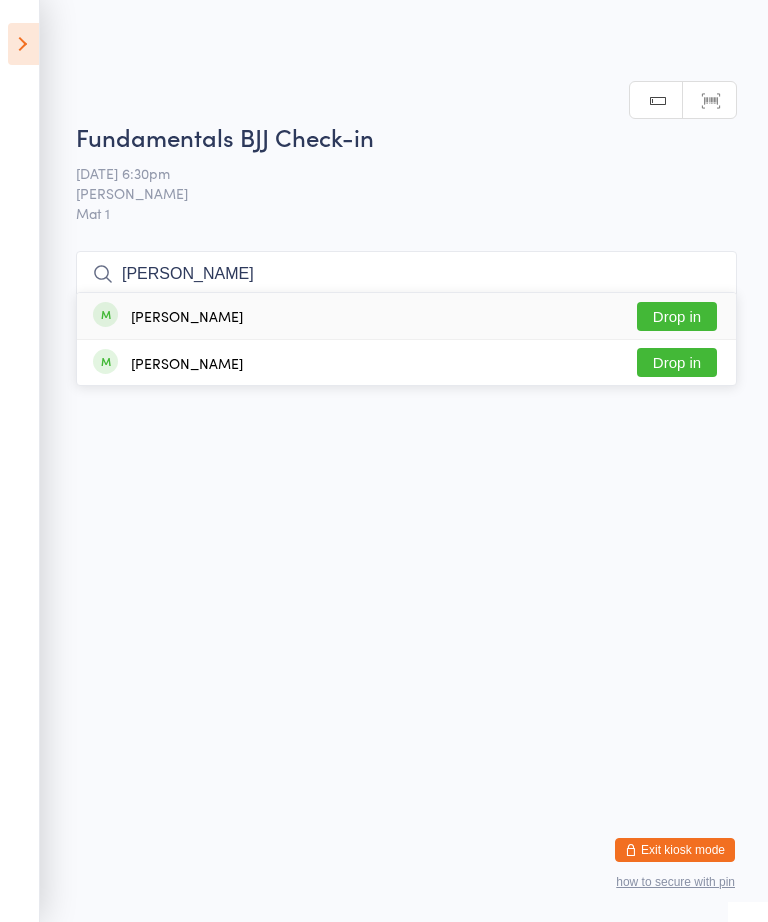 type on "[PERSON_NAME]" 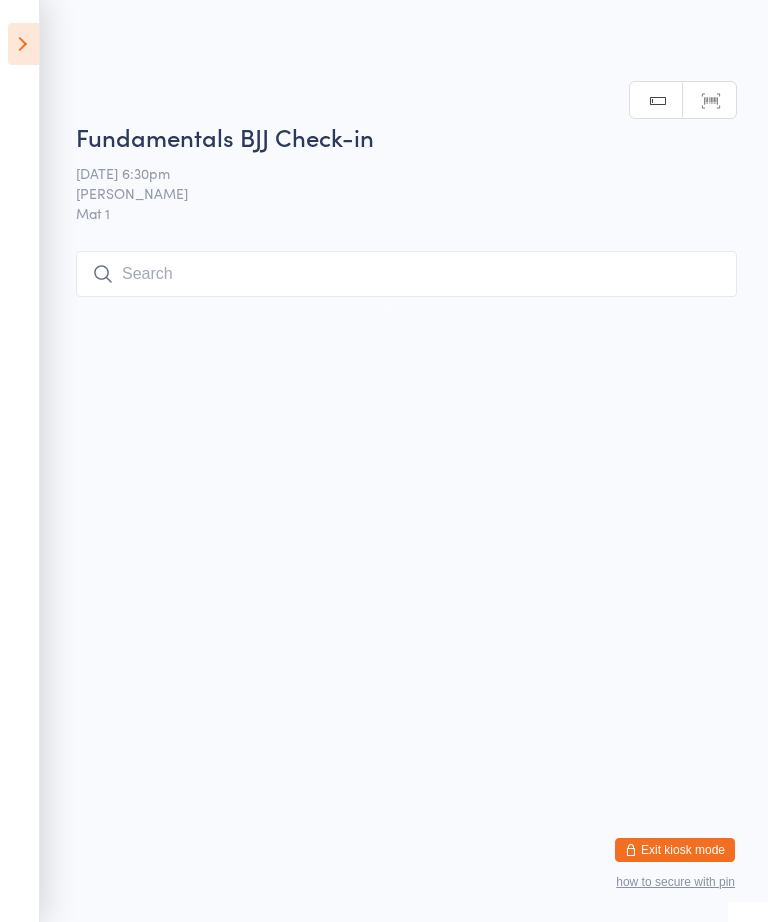 scroll, scrollTop: 1, scrollLeft: 0, axis: vertical 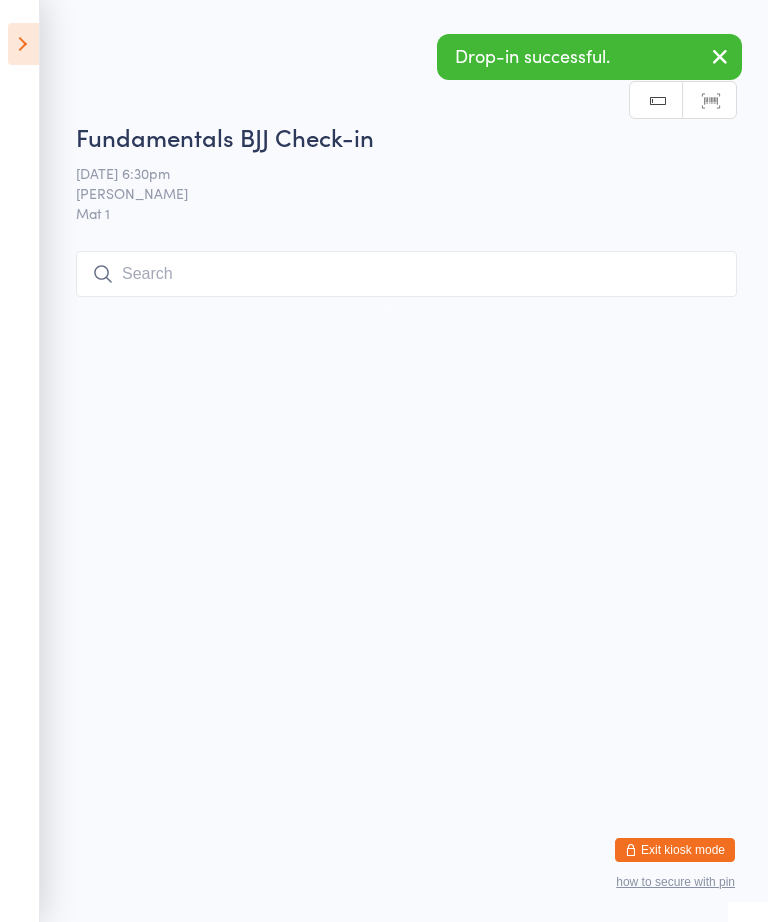 click at bounding box center (406, 274) 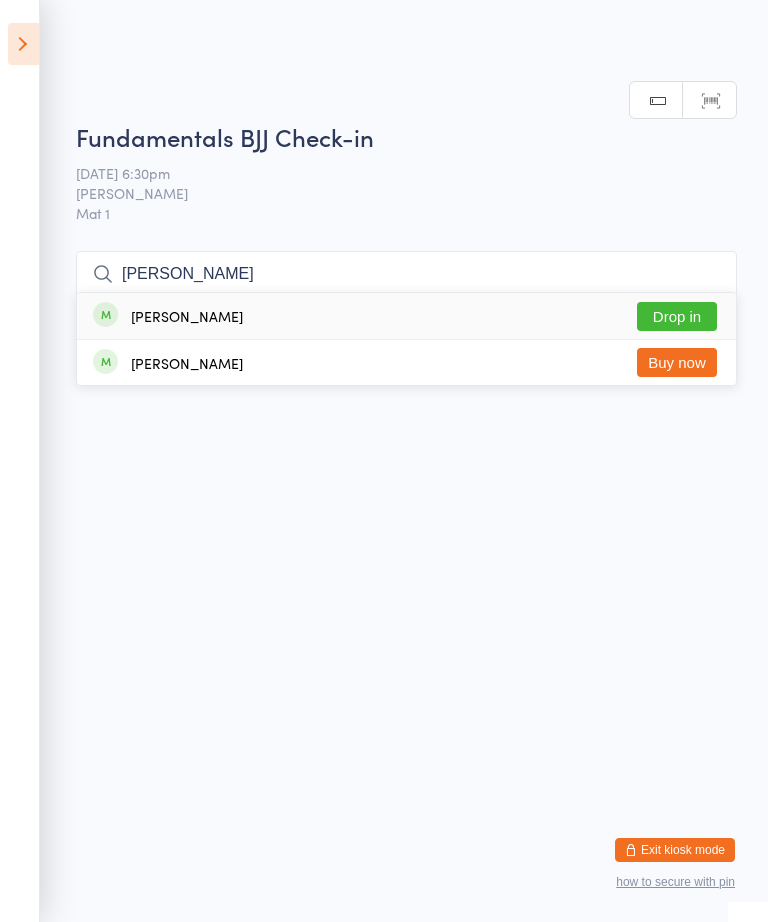 type on "[PERSON_NAME]" 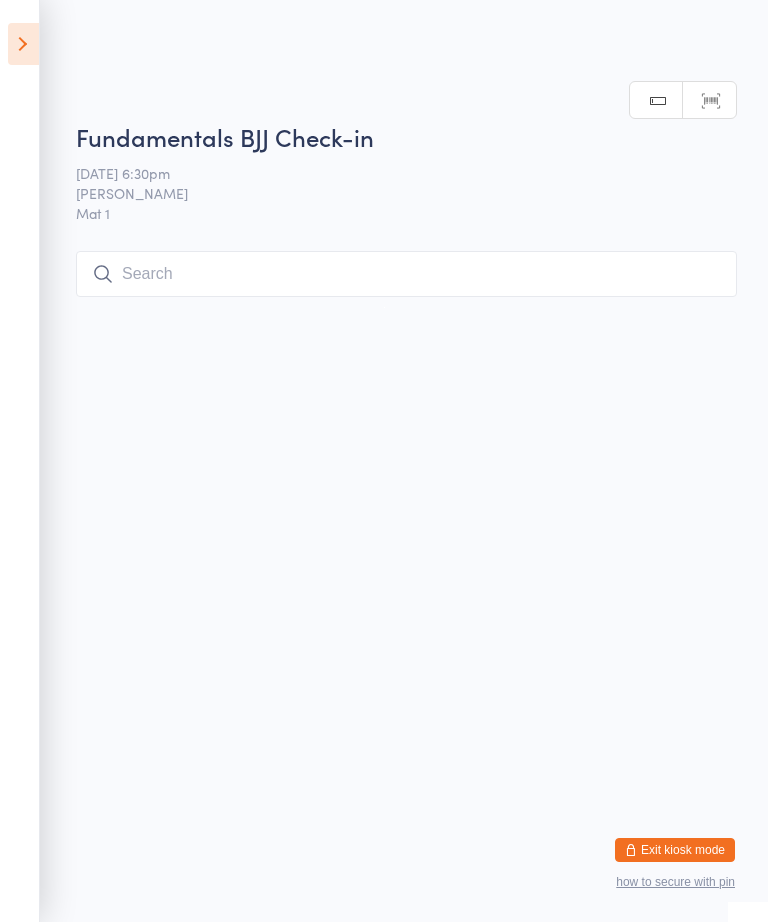 scroll, scrollTop: 1, scrollLeft: 0, axis: vertical 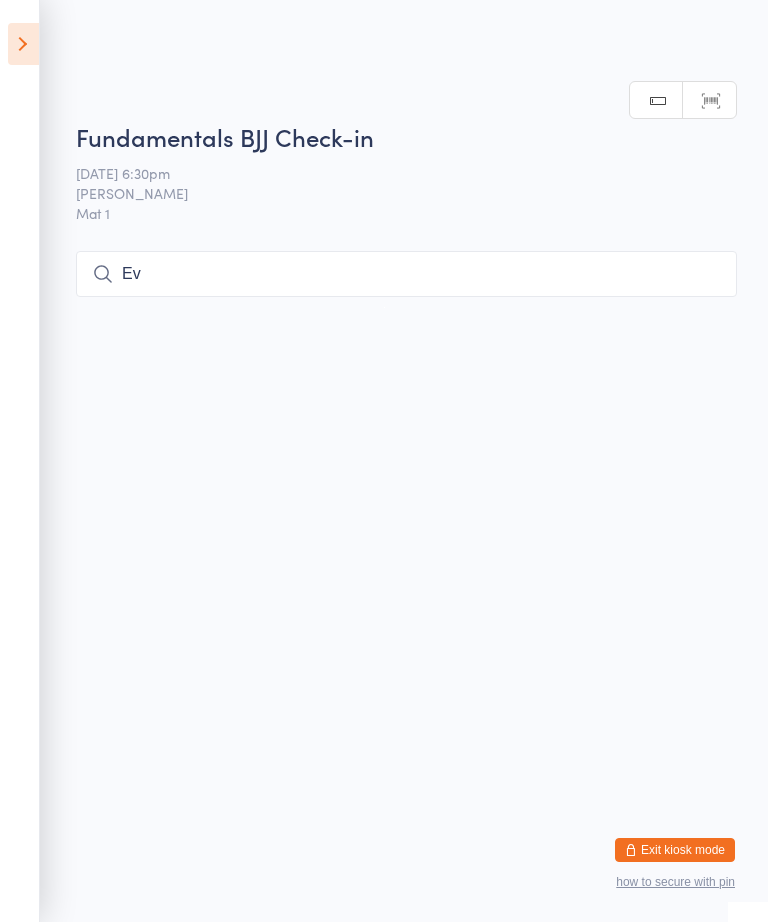 type on "E" 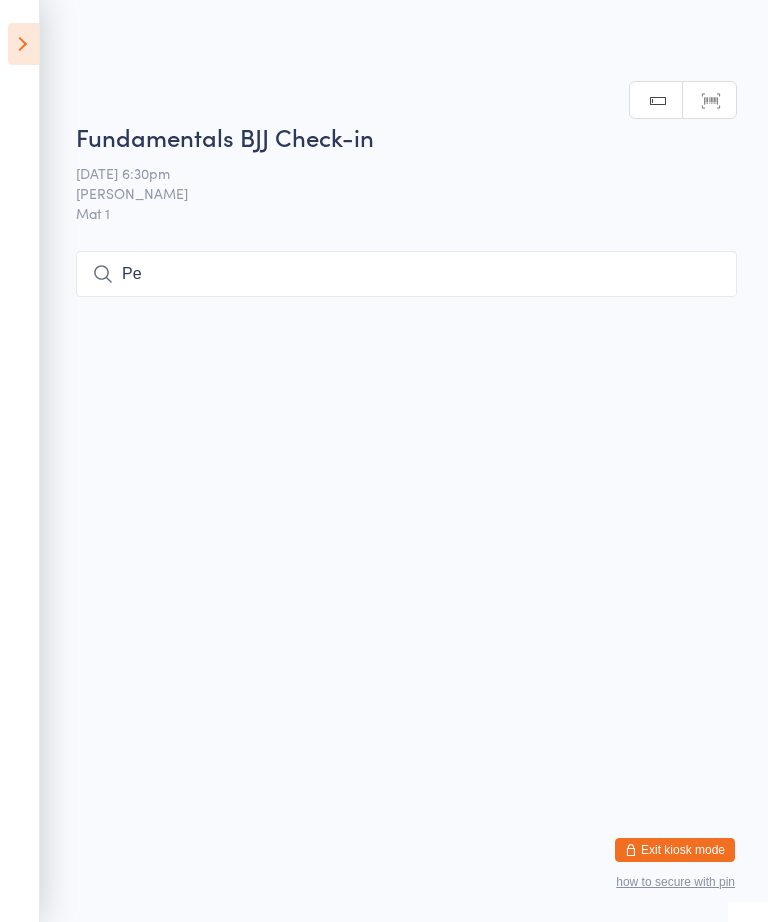 type on "P" 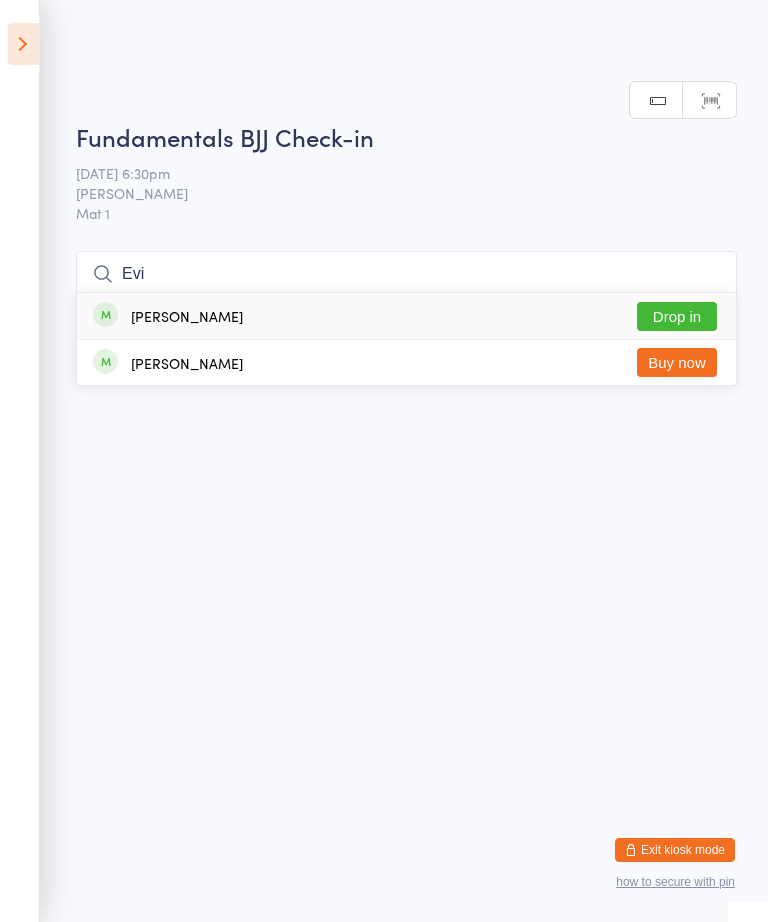 type on "Evi" 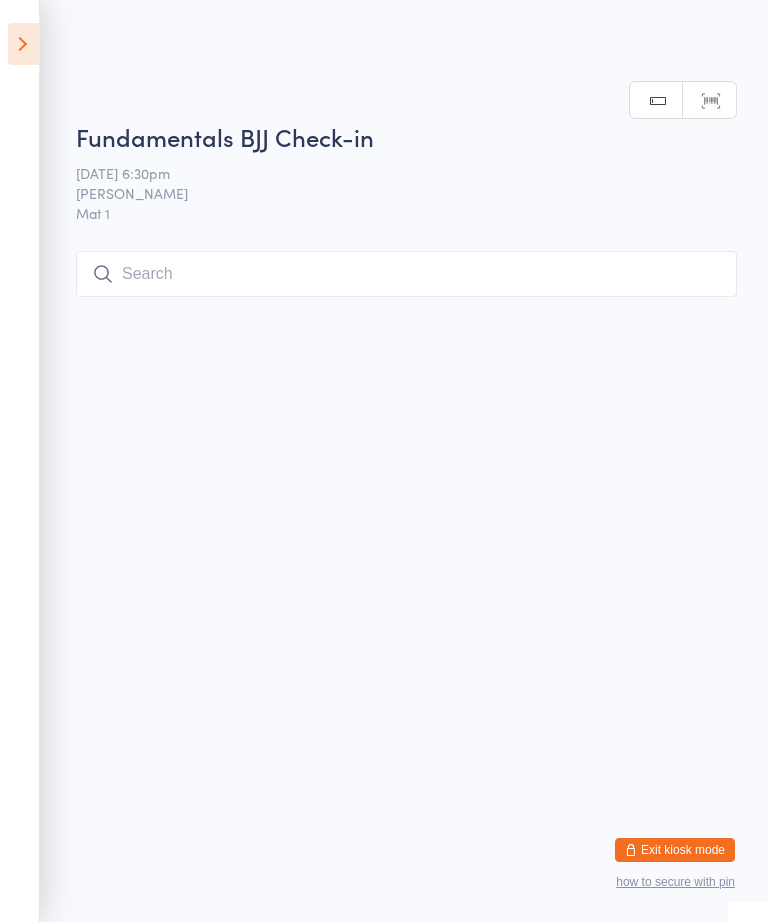 click at bounding box center [406, 274] 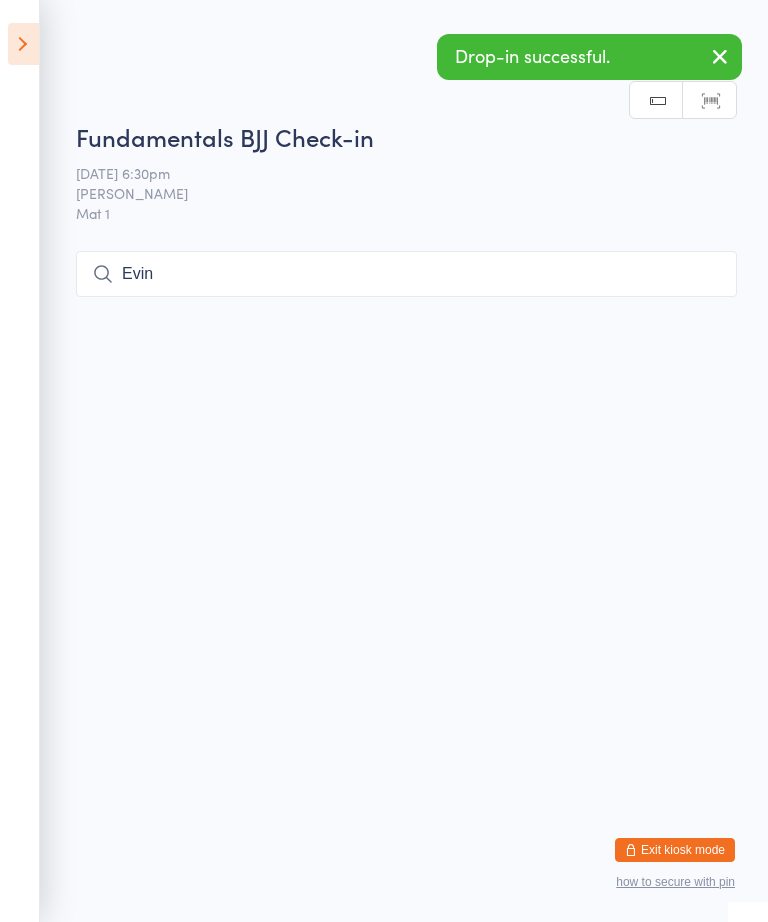 scroll, scrollTop: 189, scrollLeft: 0, axis: vertical 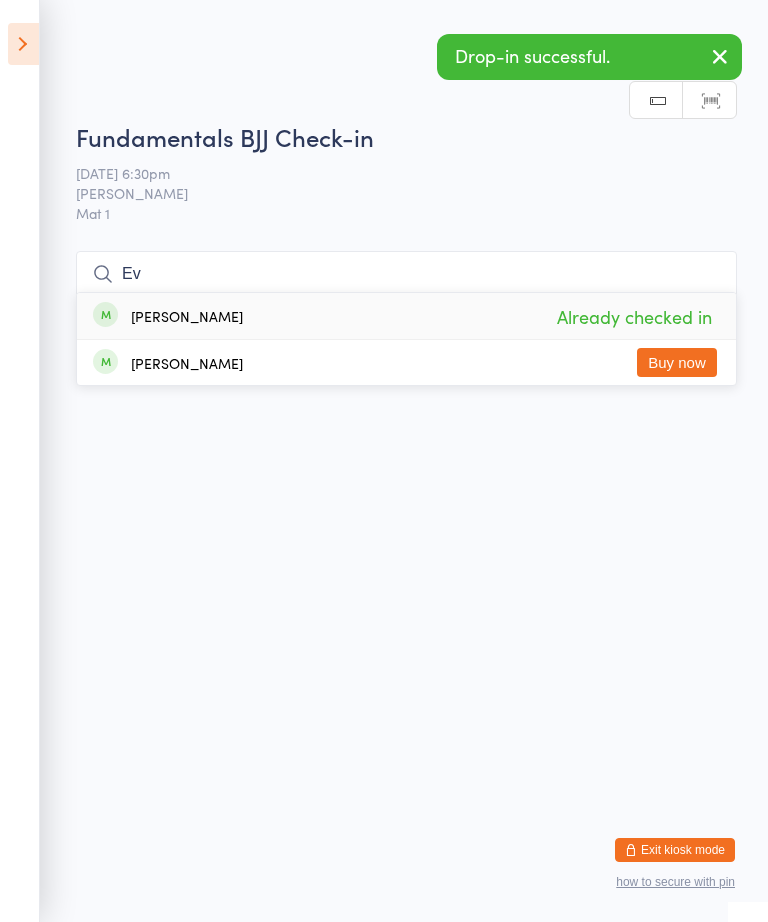 type on "E" 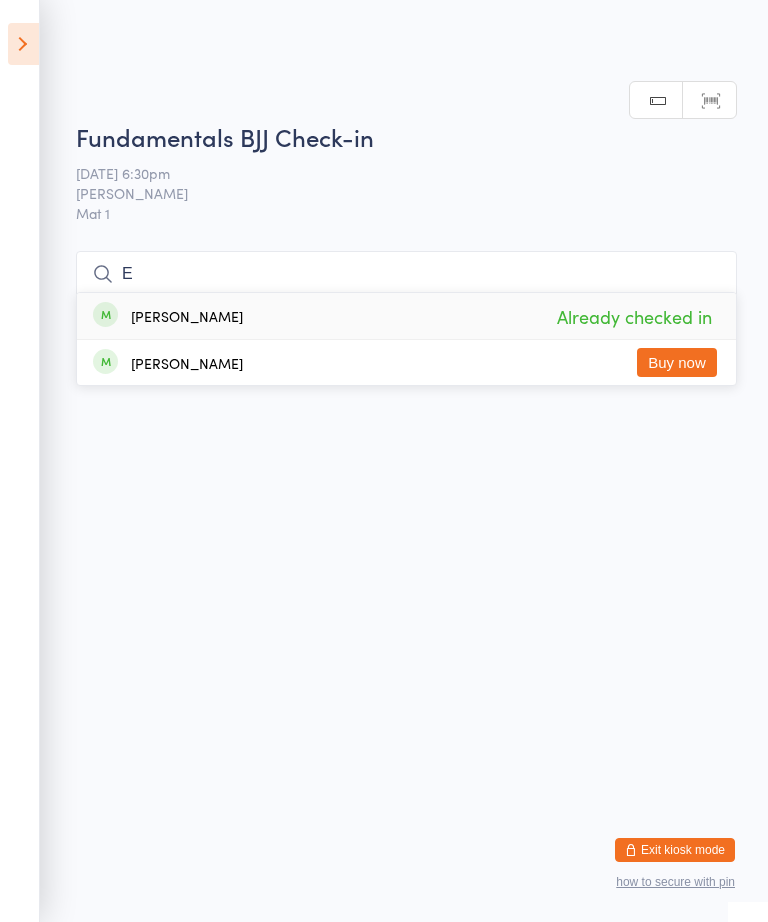 type 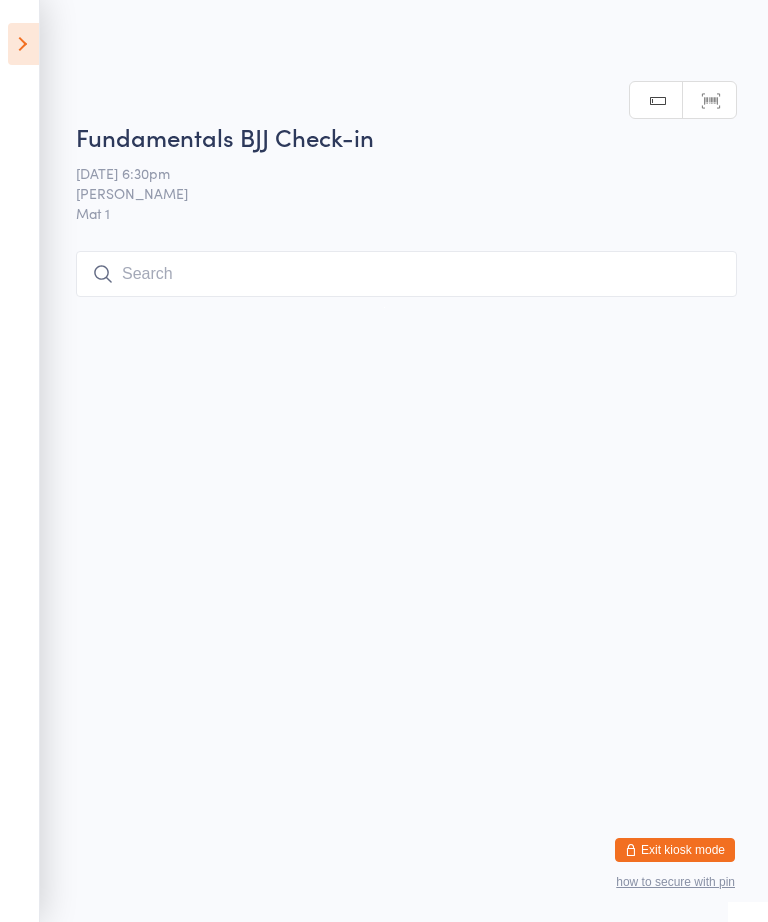 click on "You have now entered Kiosk Mode. Members will be able to check themselves in using the search field below. Click "Exit kiosk mode" below to exit Kiosk Mode at any time. Drop-in successful. Member not found. Events for [DATE] [DATE]
[DATE]
Sun Mon Tue Wed Thu Fri Sat
27
29
30
01
02
03
04
05
28
06
07
08
09
10
11
12
29
13
14
15
16
17
18
19
30
20
21
22
23
24
25" at bounding box center [384, 461] 